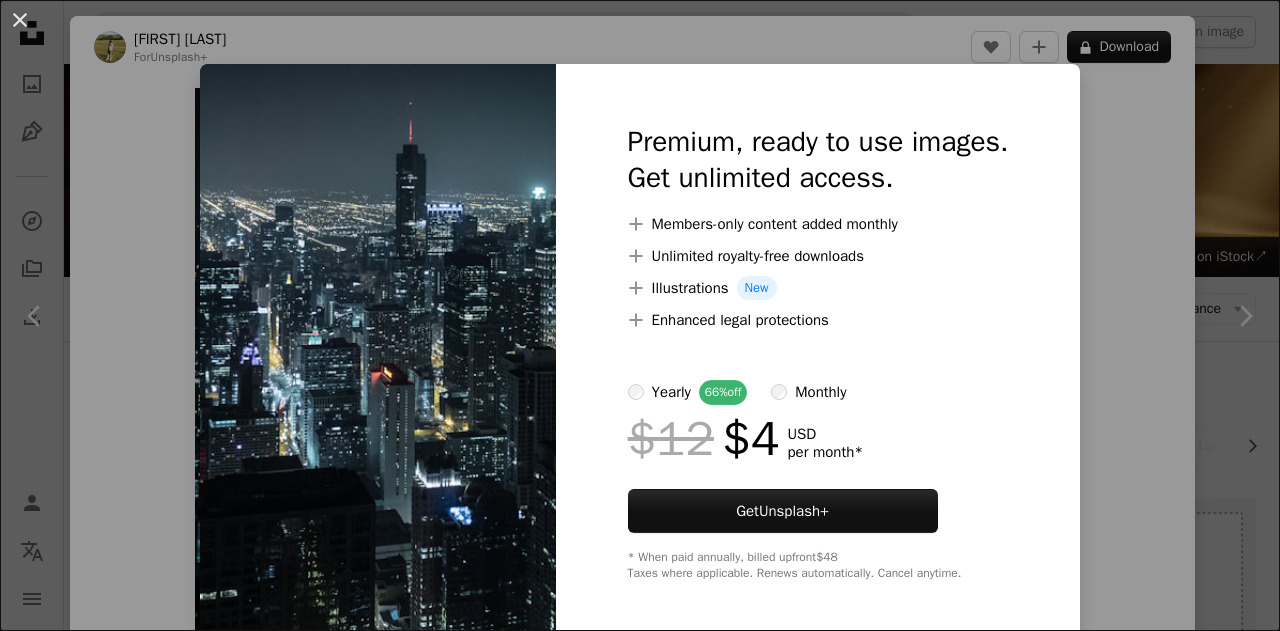 scroll, scrollTop: 900, scrollLeft: 0, axis: vertical 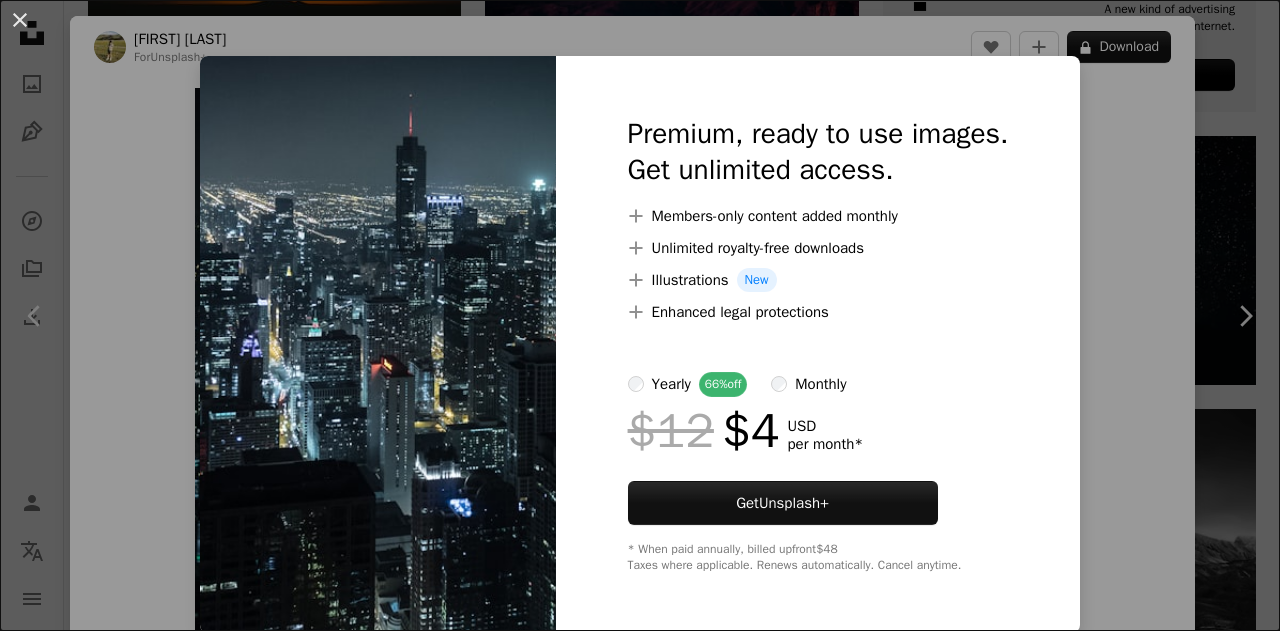 click on "An X shape Premium, ready to use images. Get unlimited access. A plus sign Members-only content added monthly A plus sign Unlimited royalty-free downloads A plus sign Illustrations  New A plus sign Enhanced legal protections yearly 66%  off monthly $12   $4 USD per month * Get  Unsplash+ * When paid annually, billed upfront  $48 Taxes where applicable. Renews automatically. Cancel anytime." at bounding box center (640, 315) 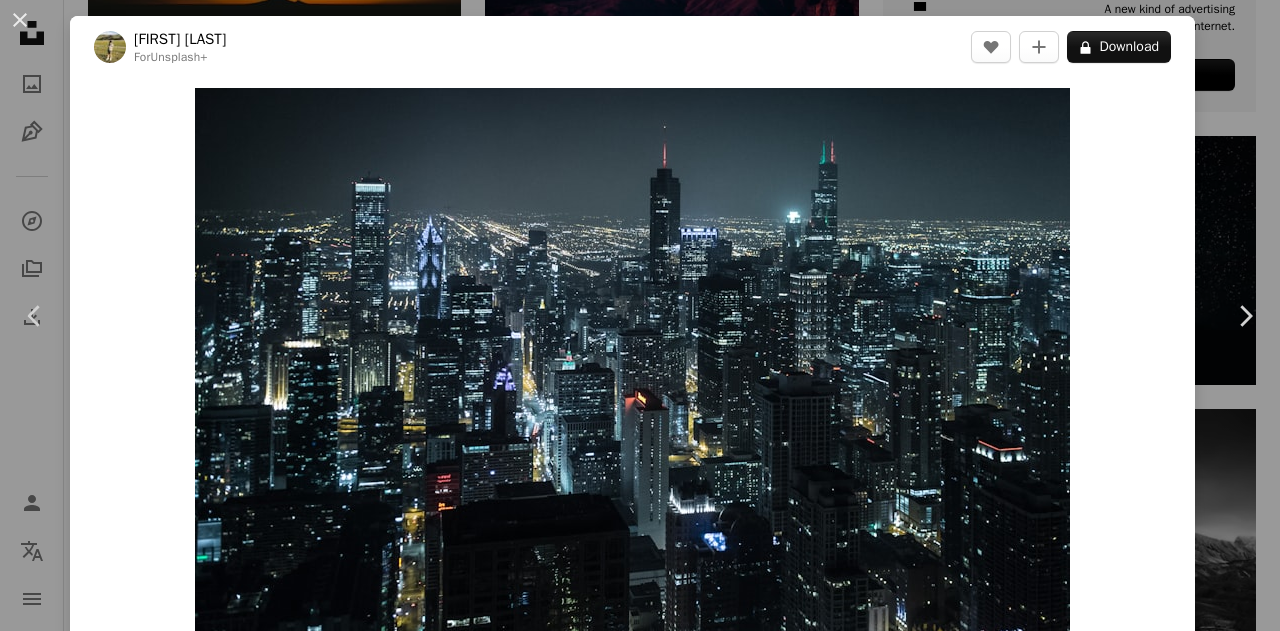 click on "An X shape Chevron left Chevron right [FIRST] [LAST] For  Unsplash+ A heart A plus sign A lock Download Zoom in Featured in Travel A forward-right arrow Share More Actions Chicago at Night A map marker Chicago Calendar outlined Published on  December 2, 2022 Safety Licensed under the  Unsplash+ License building city architecture chicago cityscape america city at night boys wallpaper panoramic chicago skyline dark city downtown cities american city night view metropolis nightscape urban jungle Free pictures Related images Plus sign for Unsplash+ A heart A plus sign [FIRST] [LAST] For  Unsplash+ A lock Download Plus sign for Unsplash+ A heart A plus sign [FIRST] [LAST] For  Unsplash+ A lock Download Plus sign for Unsplash+ A heart A plus sign [FIRST] [LAST] For  Unsplash+ A lock Download Plus sign for Unsplash+ A heart A plus sign [FIRST] [LAST]" at bounding box center [640, 315] 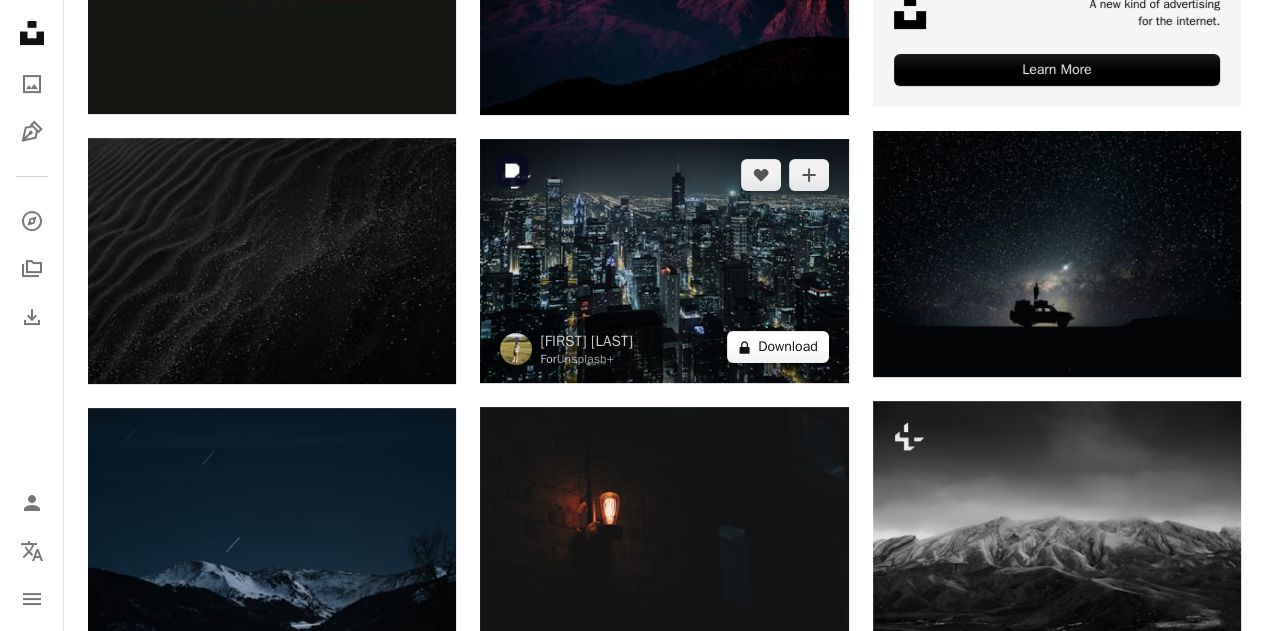 click on "A lock Download" at bounding box center [778, 347] 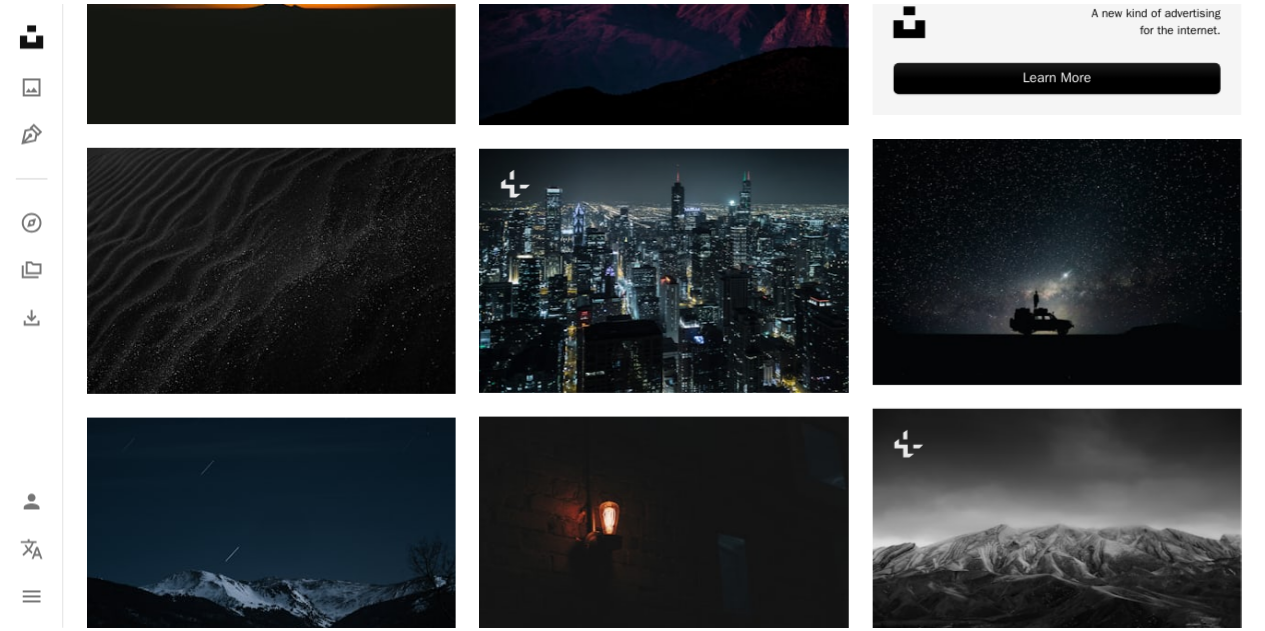 scroll, scrollTop: 8, scrollLeft: 0, axis: vertical 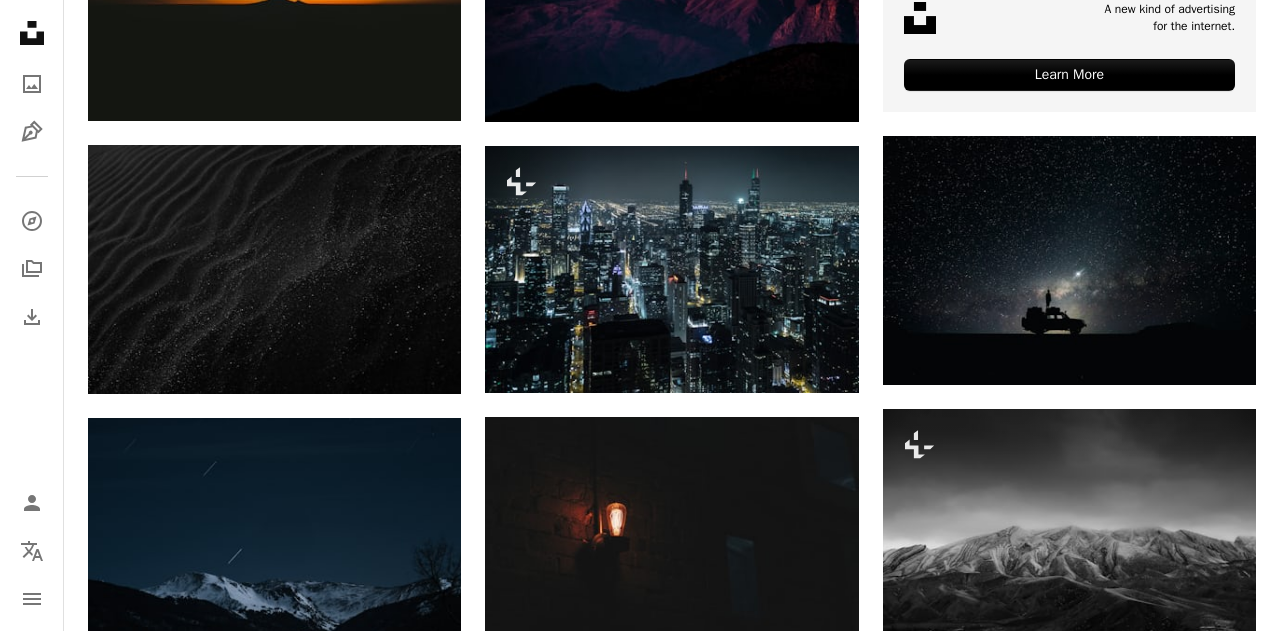 click on "An X shape Premium, ready to use images. Get unlimited access. A plus sign Members-only content added monthly A plus sign Unlimited royalty-free downloads A plus sign Illustrations  New A plus sign Enhanced legal protections yearly 66%  off monthly $12   $4 USD per month * Get  Unsplash+ * When paid annually, billed upfront  $48 Taxes where applicable. Renews automatically. Cancel anytime." at bounding box center [640, 3755] 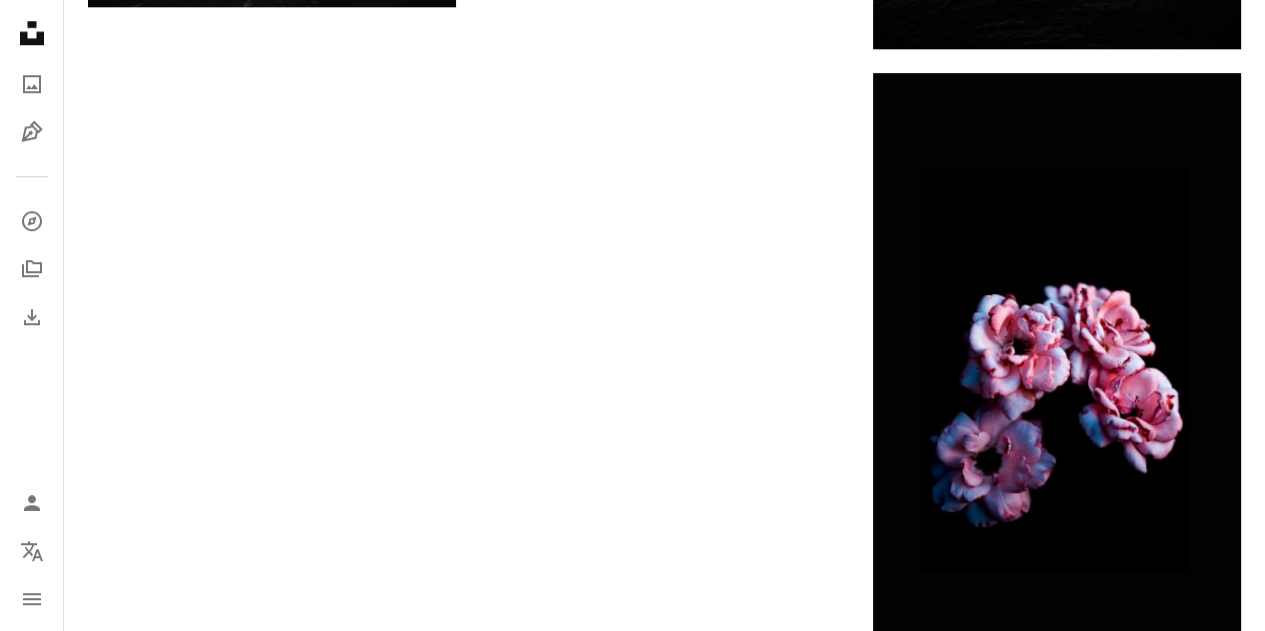 scroll, scrollTop: 3300, scrollLeft: 0, axis: vertical 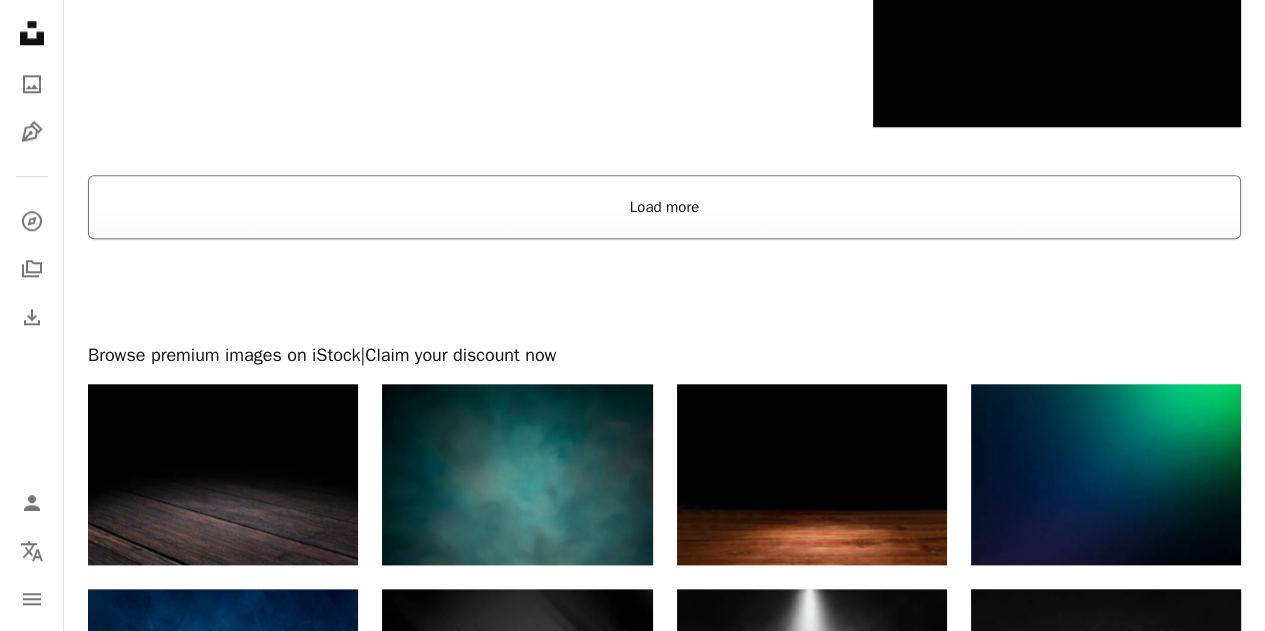 click on "Load more" at bounding box center (664, 207) 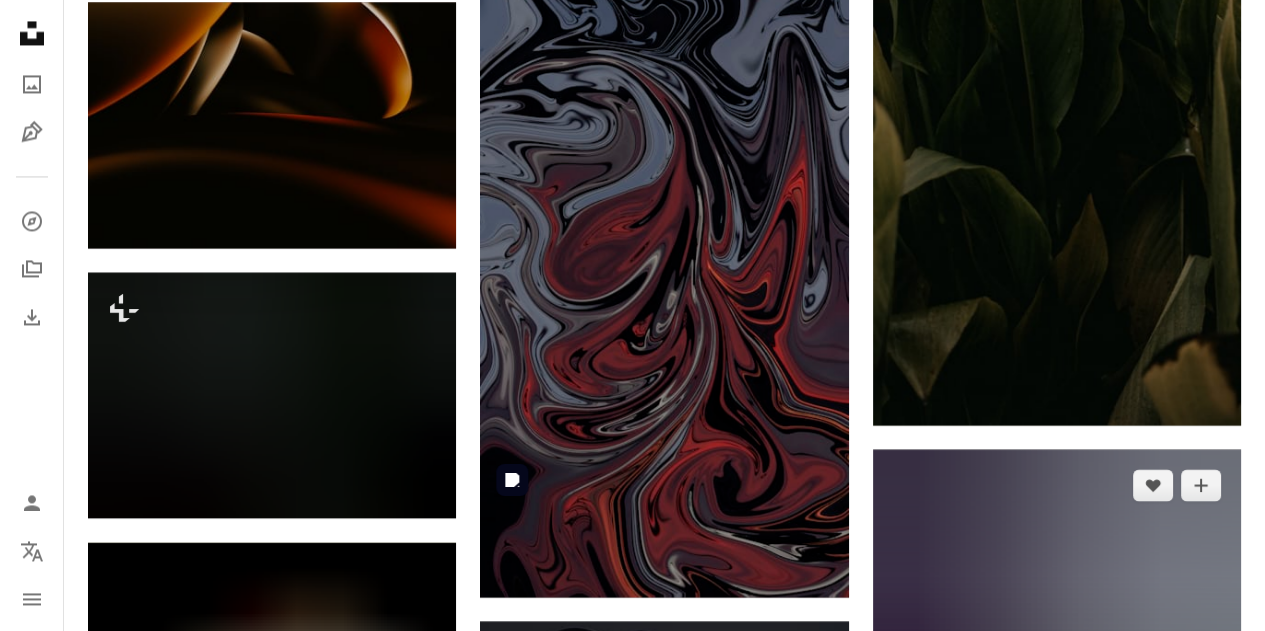 scroll, scrollTop: 27710, scrollLeft: 0, axis: vertical 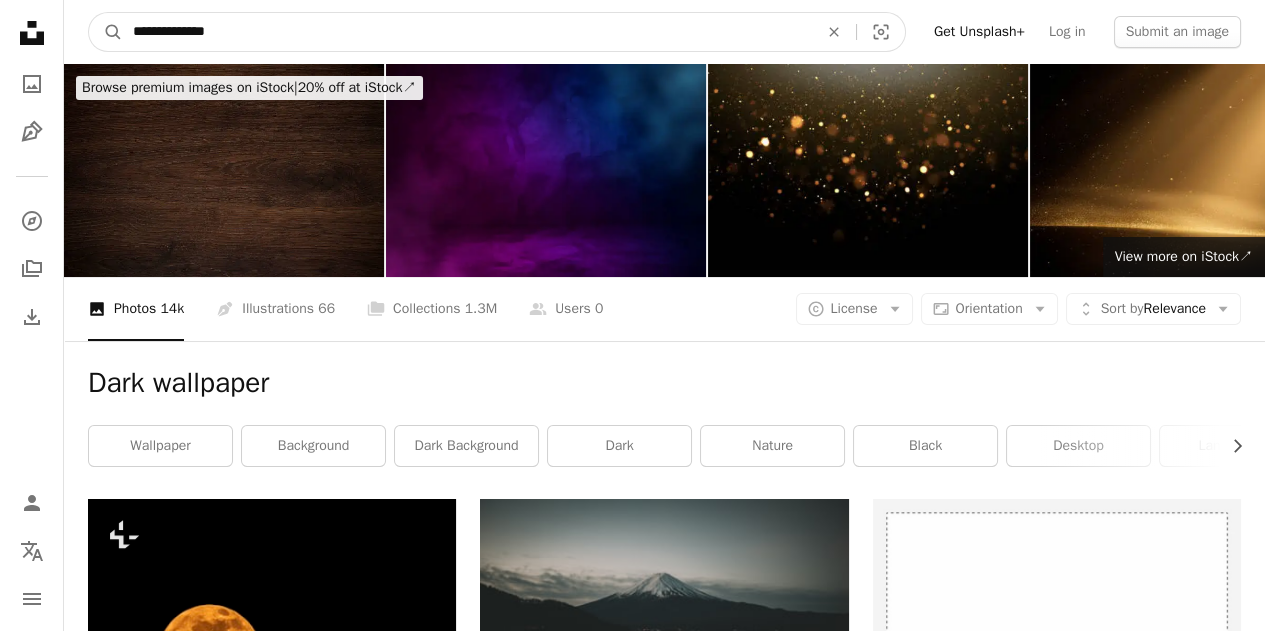 drag, startPoint x: 430, startPoint y: 18, endPoint x: 32, endPoint y: 23, distance: 398.0314 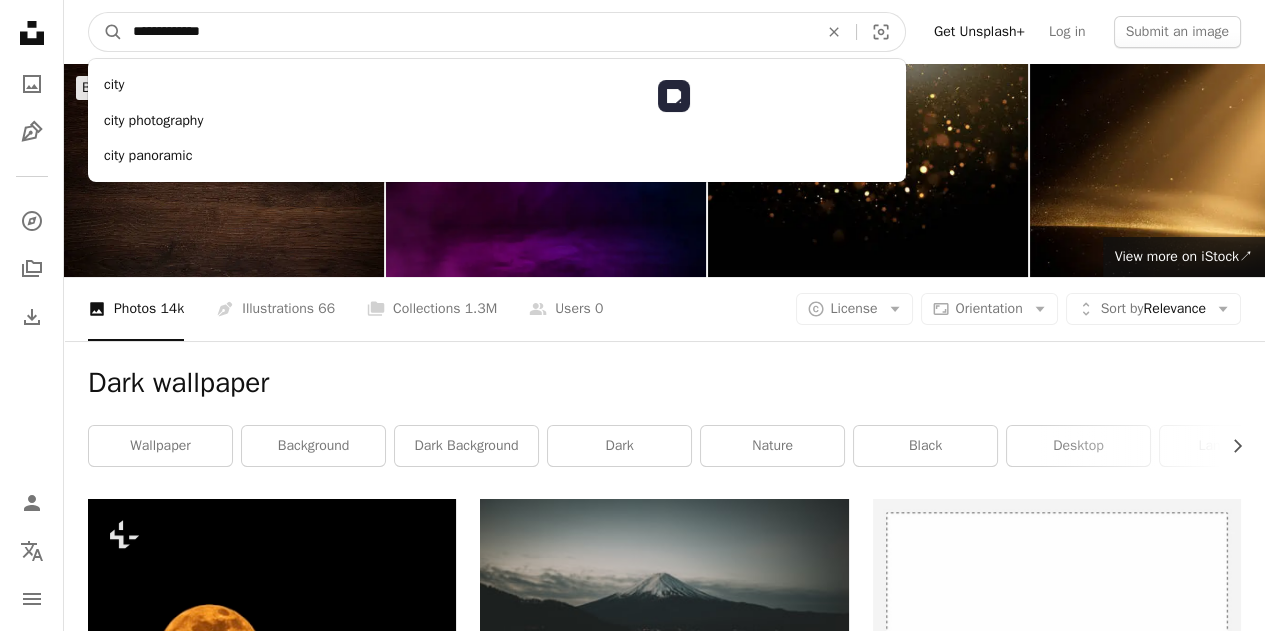 type on "**********" 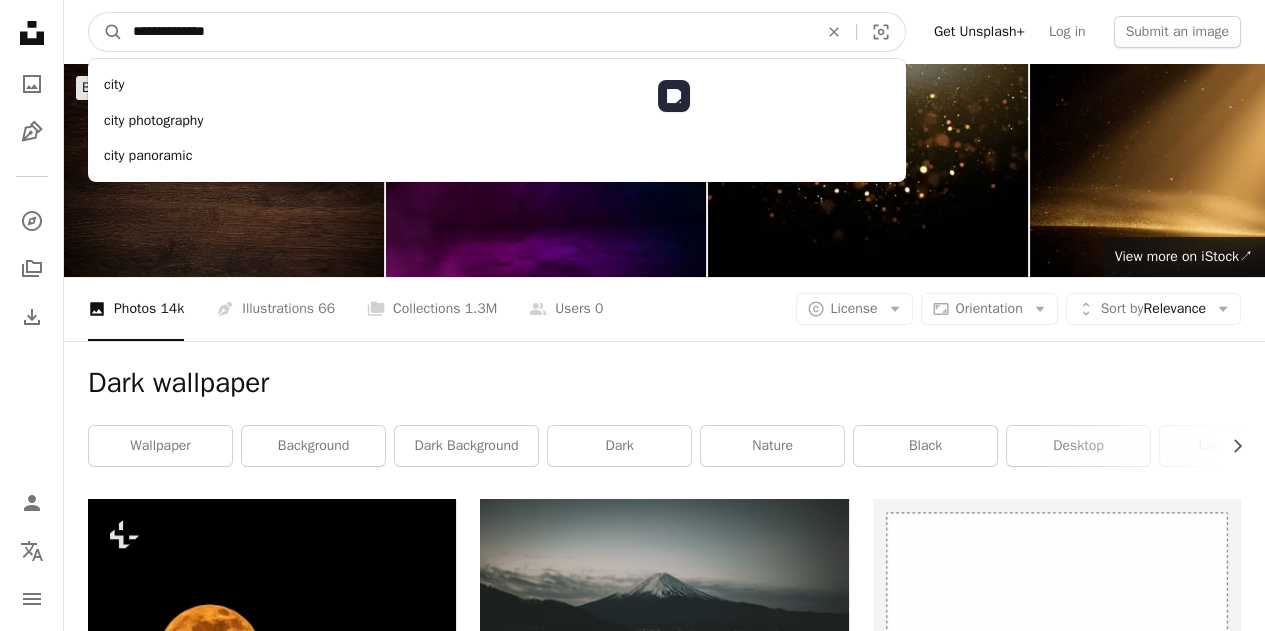 click on "A magnifying glass" at bounding box center [106, 32] 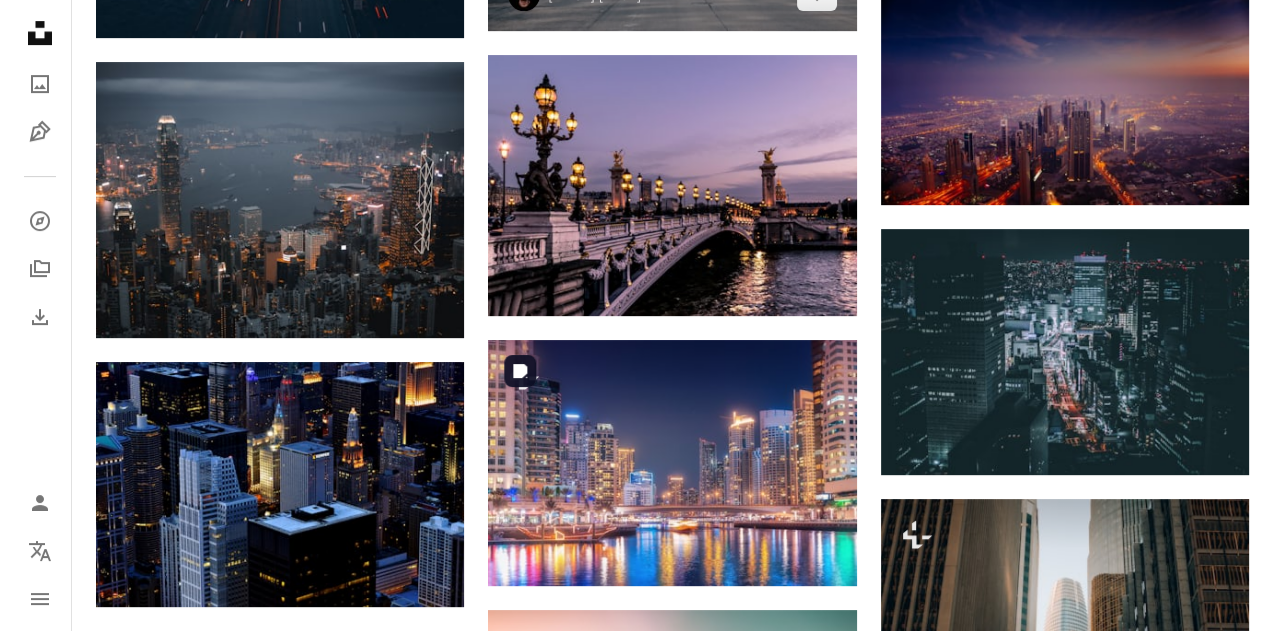 scroll, scrollTop: 1280, scrollLeft: 0, axis: vertical 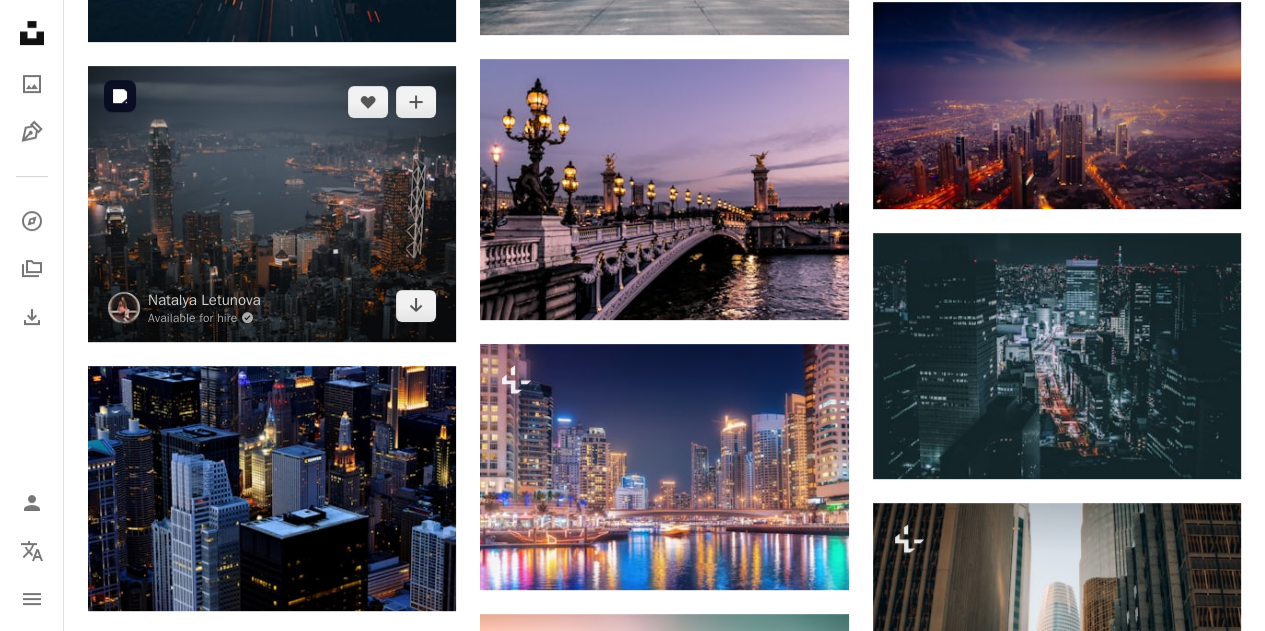 click at bounding box center [272, 204] 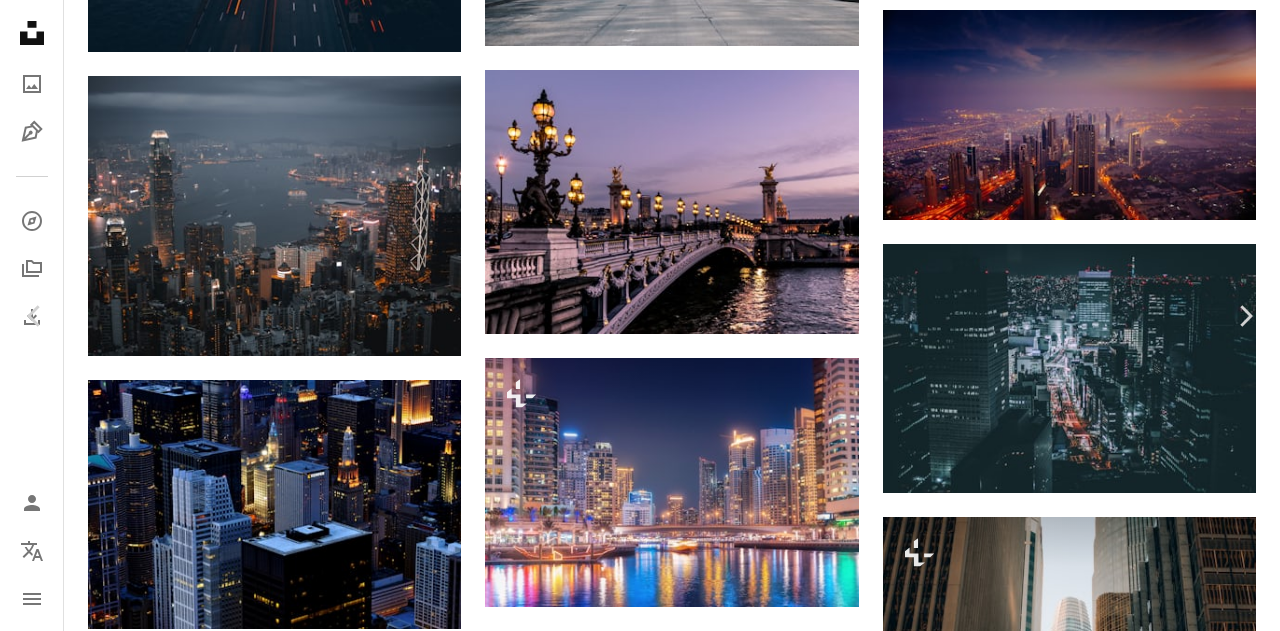 scroll, scrollTop: 0, scrollLeft: 0, axis: both 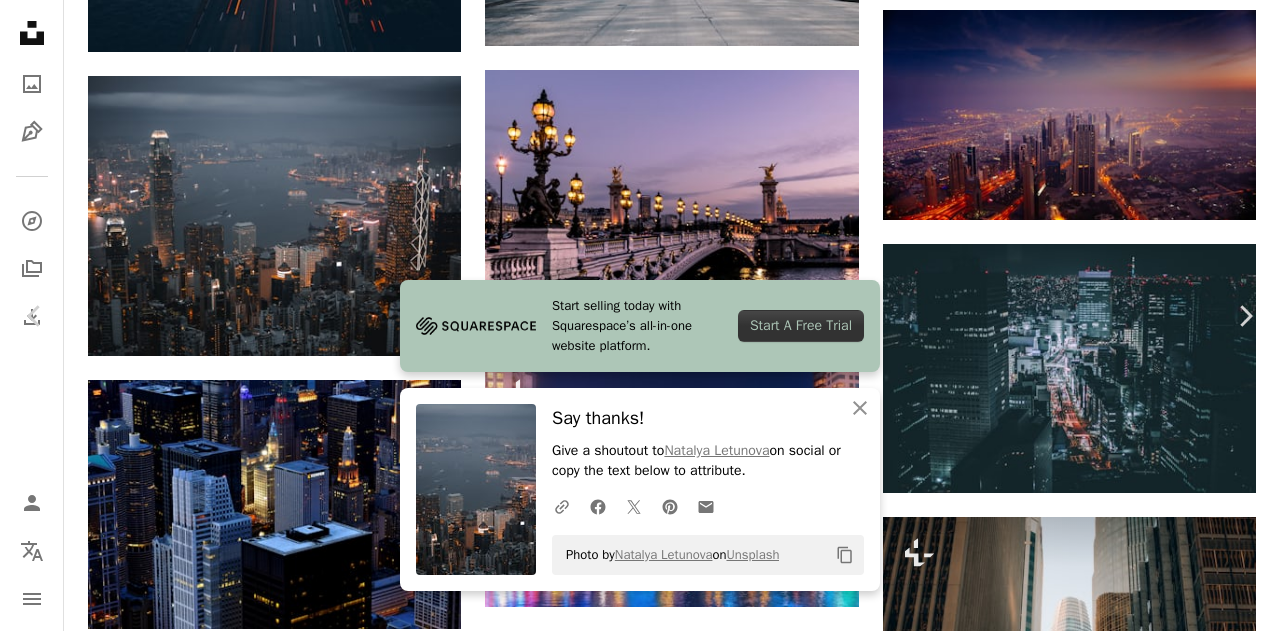 click on "Zoom in" at bounding box center (632, 3163) 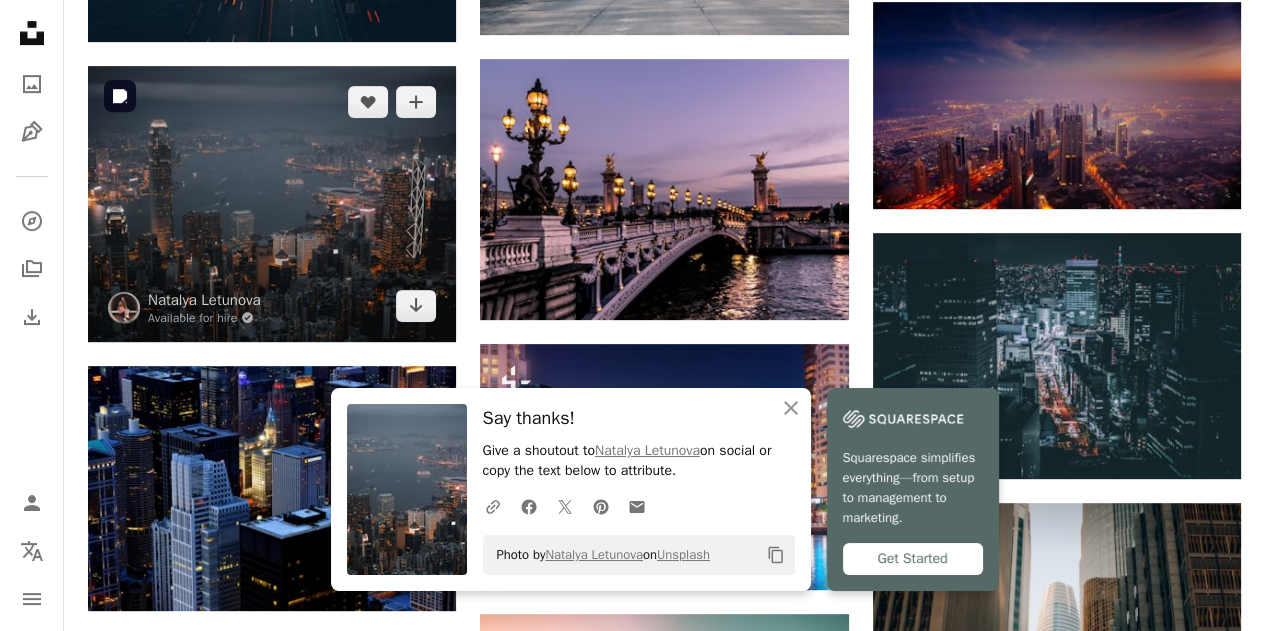 click at bounding box center (272, 204) 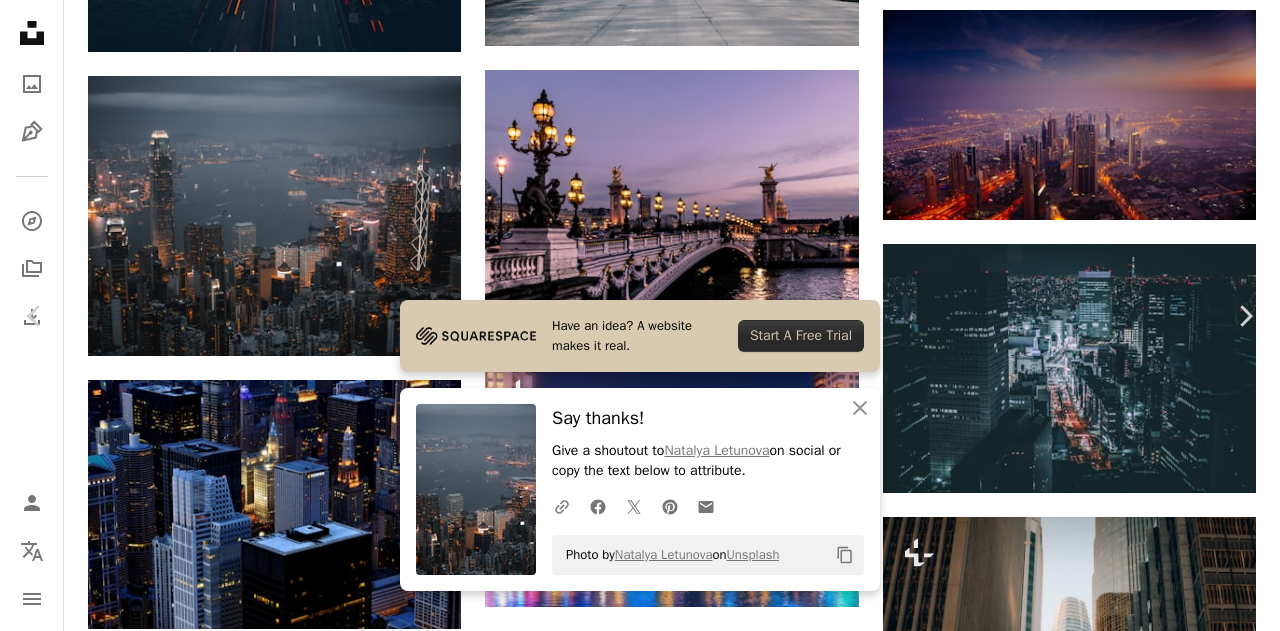 click on "Natalya Letunova" at bounding box center (190, 2824) 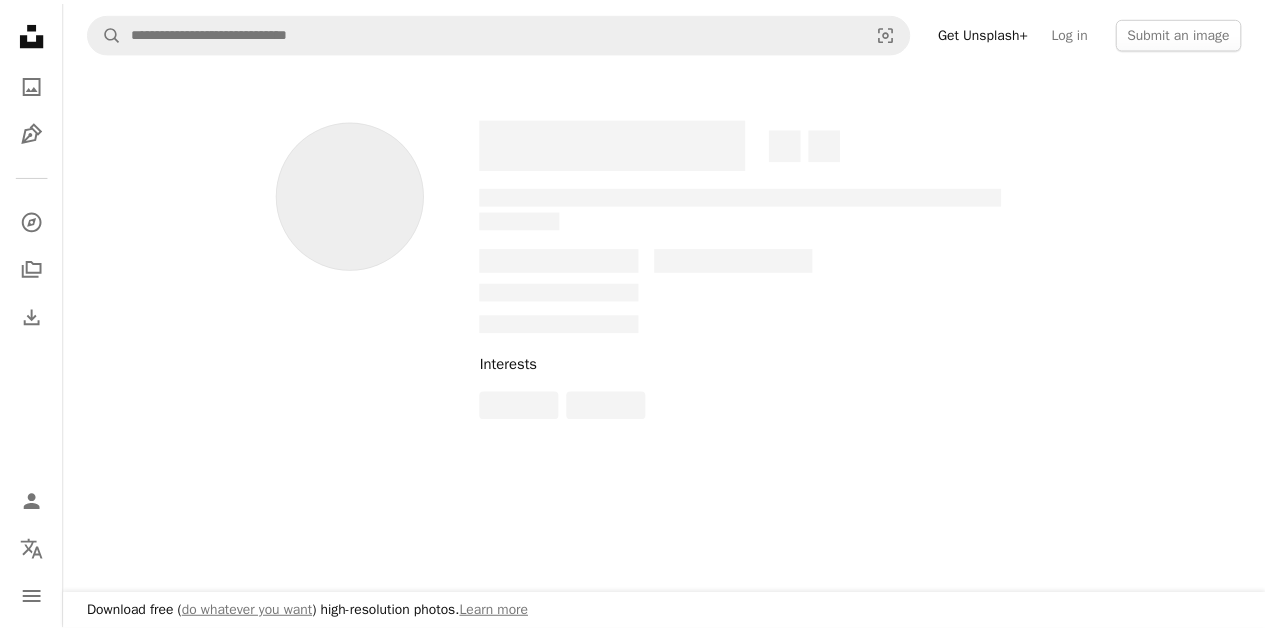scroll, scrollTop: 0, scrollLeft: 0, axis: both 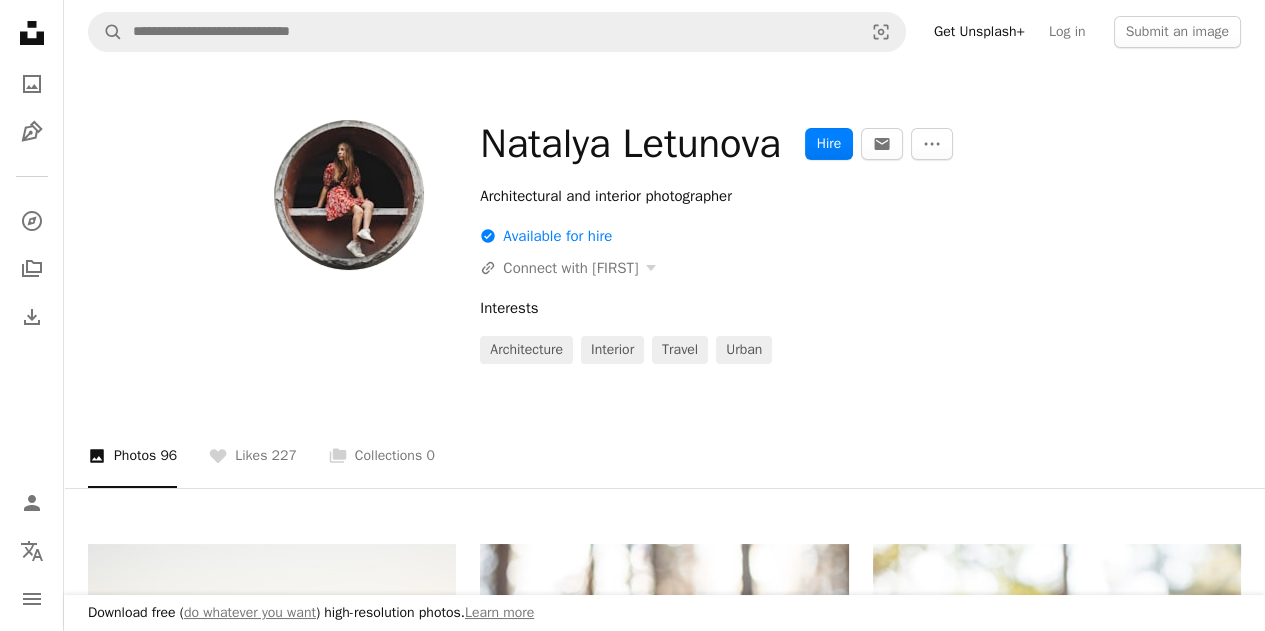 click at bounding box center [349, 195] 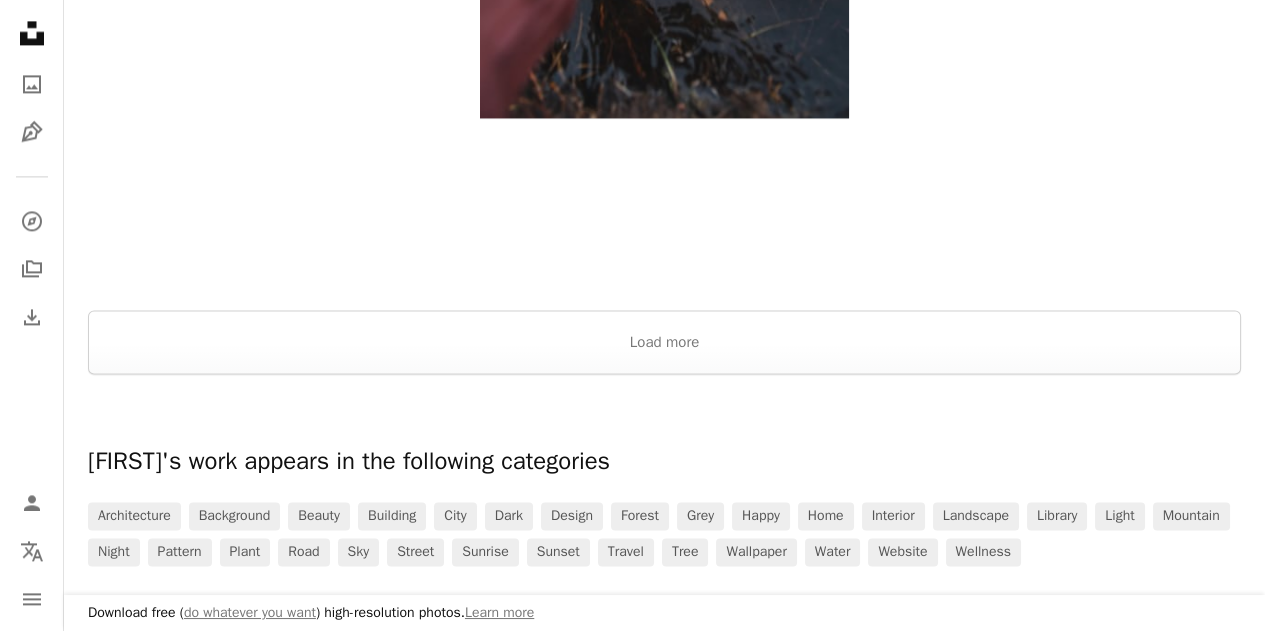 scroll, scrollTop: 4400, scrollLeft: 0, axis: vertical 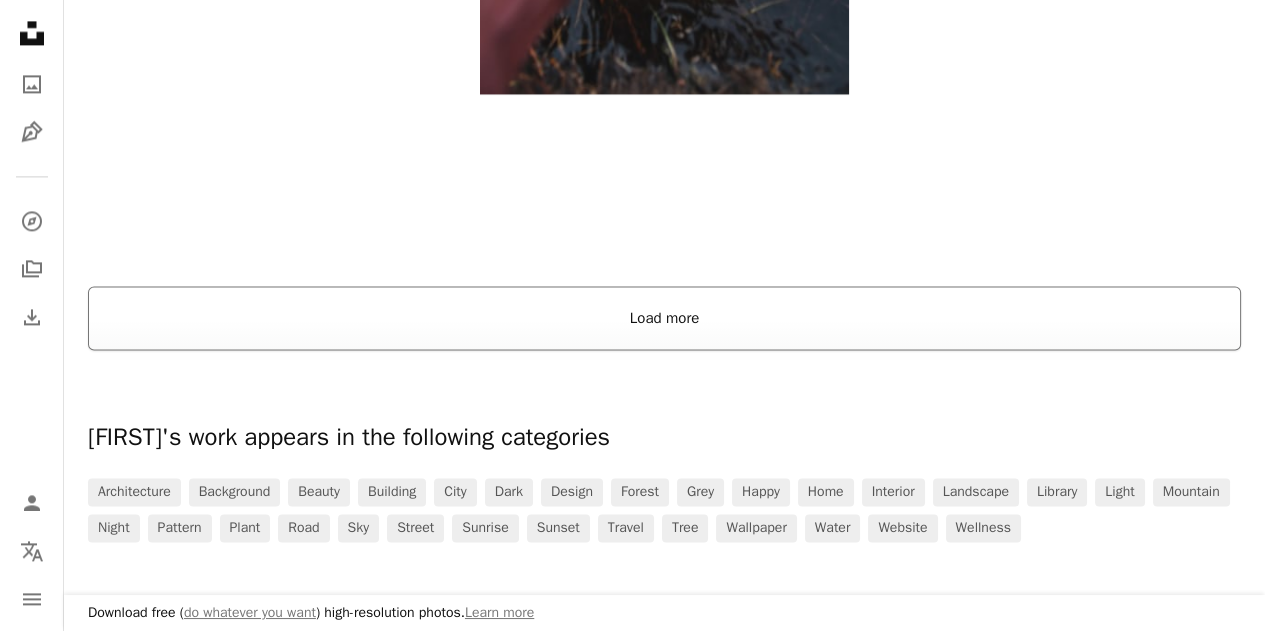 click on "Load more" at bounding box center [664, 318] 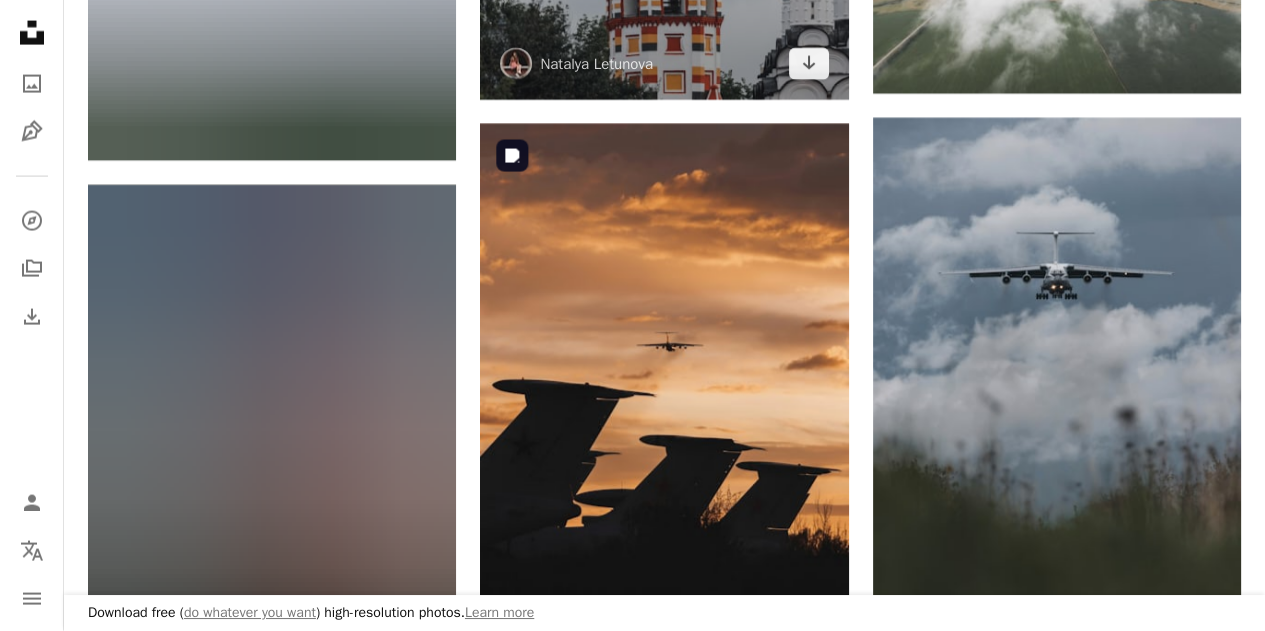 scroll, scrollTop: 7400, scrollLeft: 0, axis: vertical 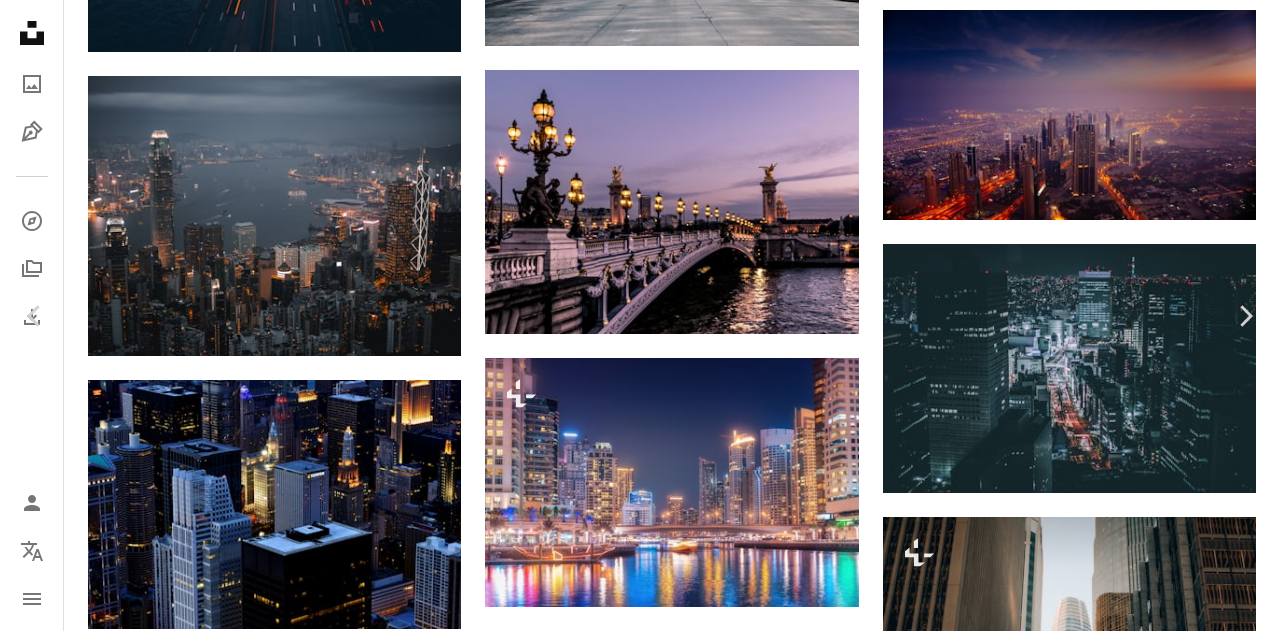 click on "An X shape" at bounding box center [20, 20] 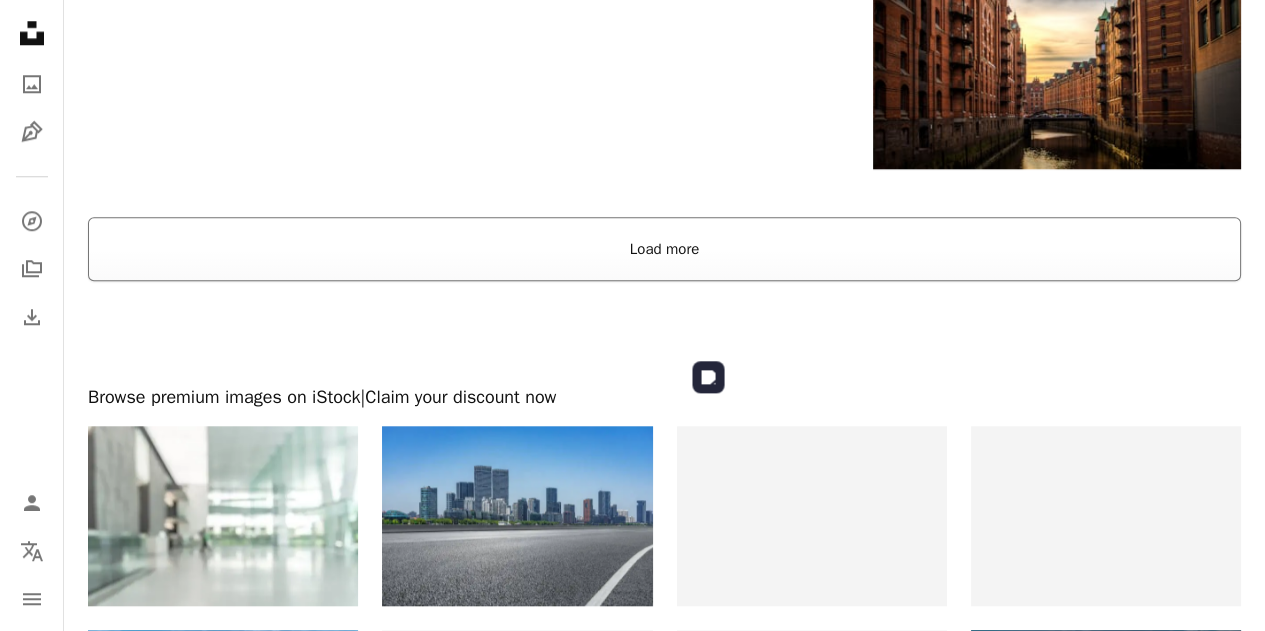 scroll, scrollTop: 2980, scrollLeft: 0, axis: vertical 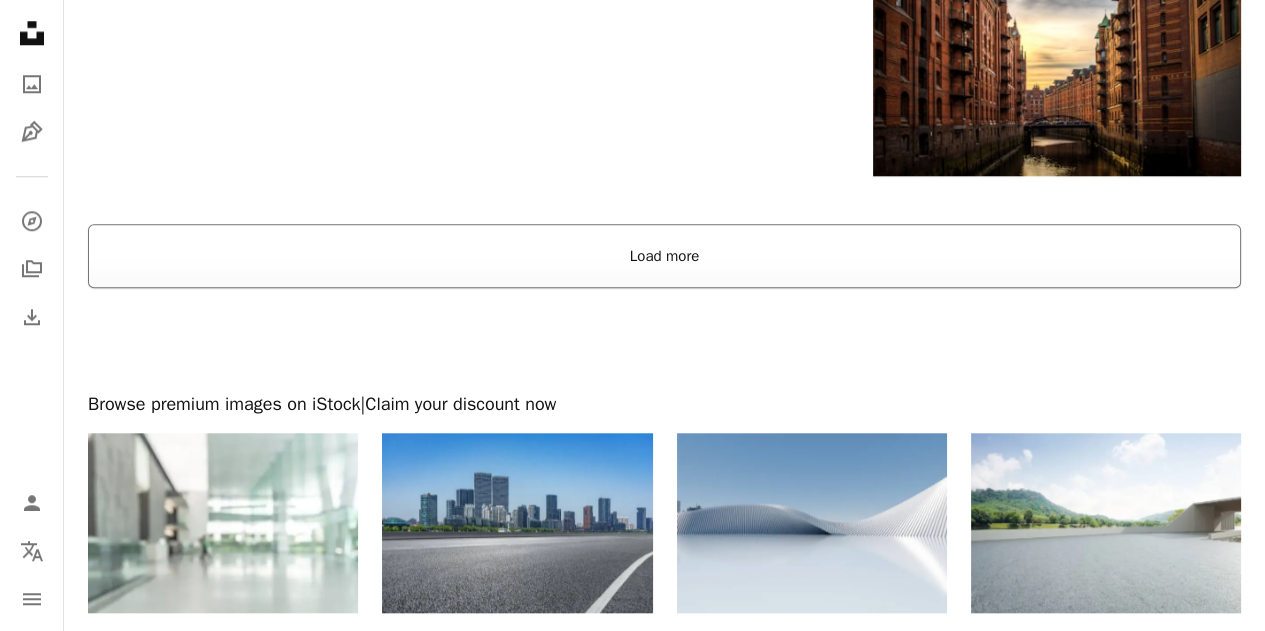click on "Load more" at bounding box center (664, 256) 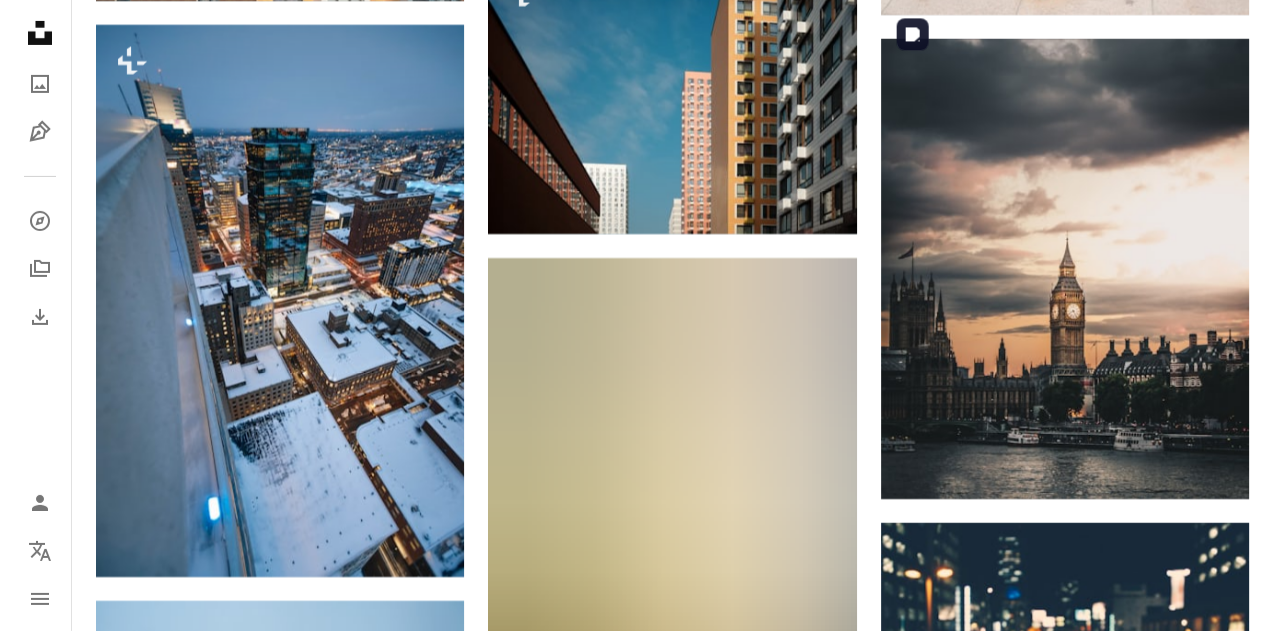 scroll, scrollTop: 10424, scrollLeft: 0, axis: vertical 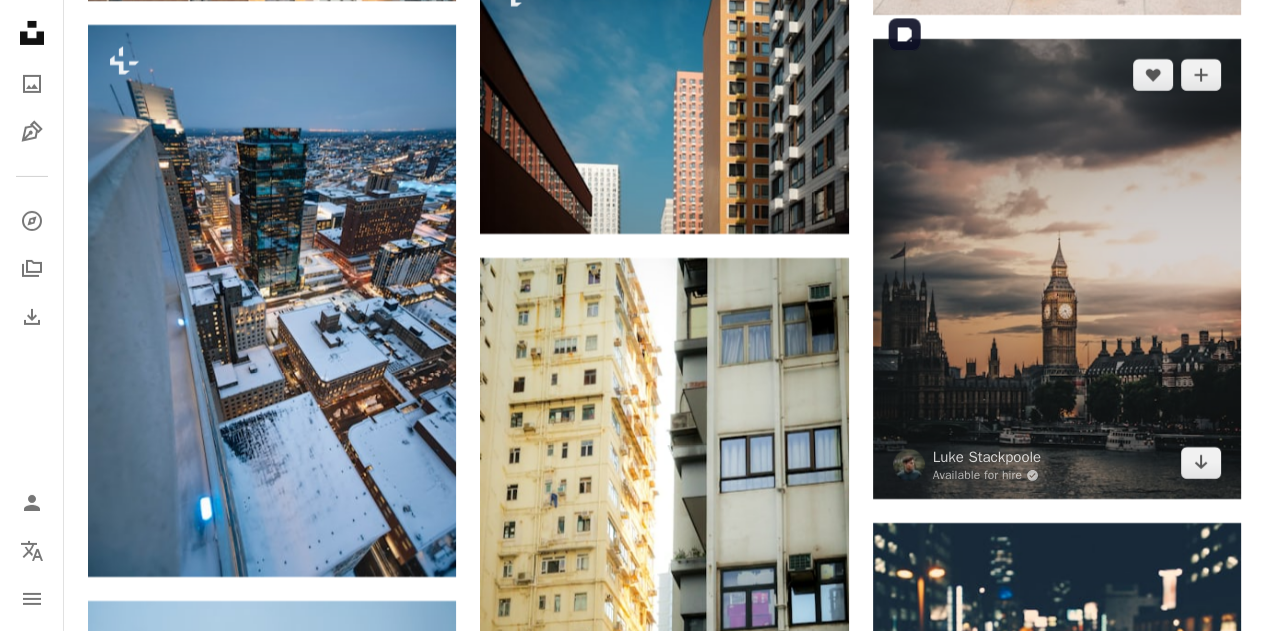 click at bounding box center [1057, 269] 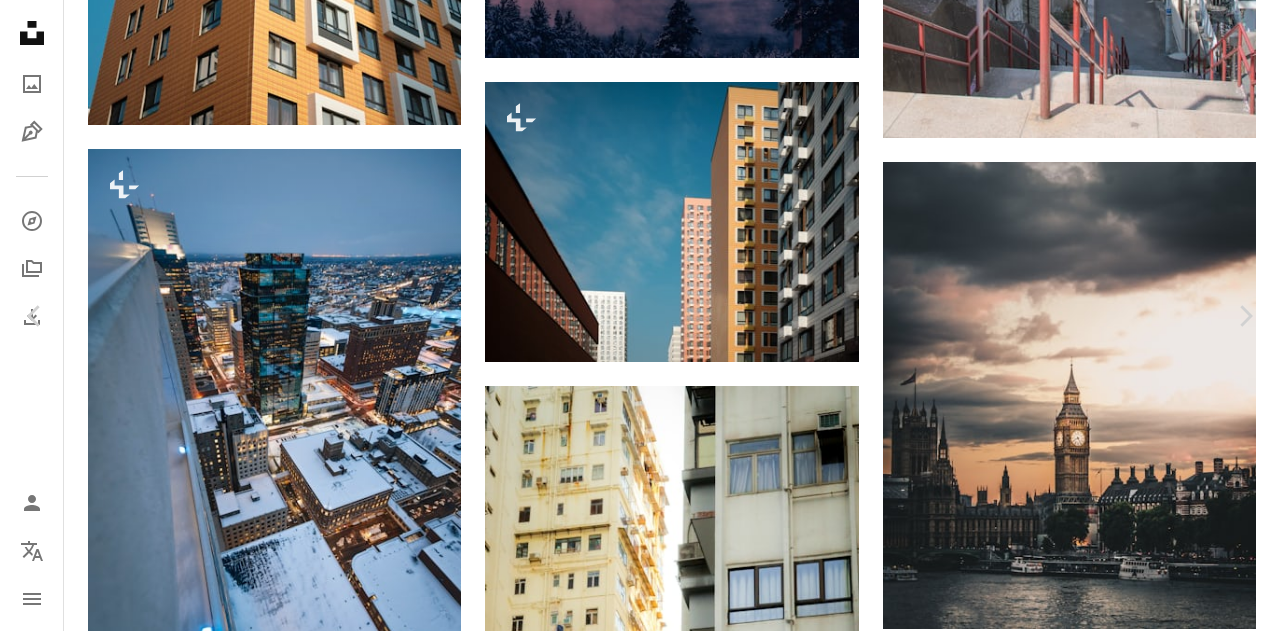 scroll, scrollTop: 420, scrollLeft: 0, axis: vertical 